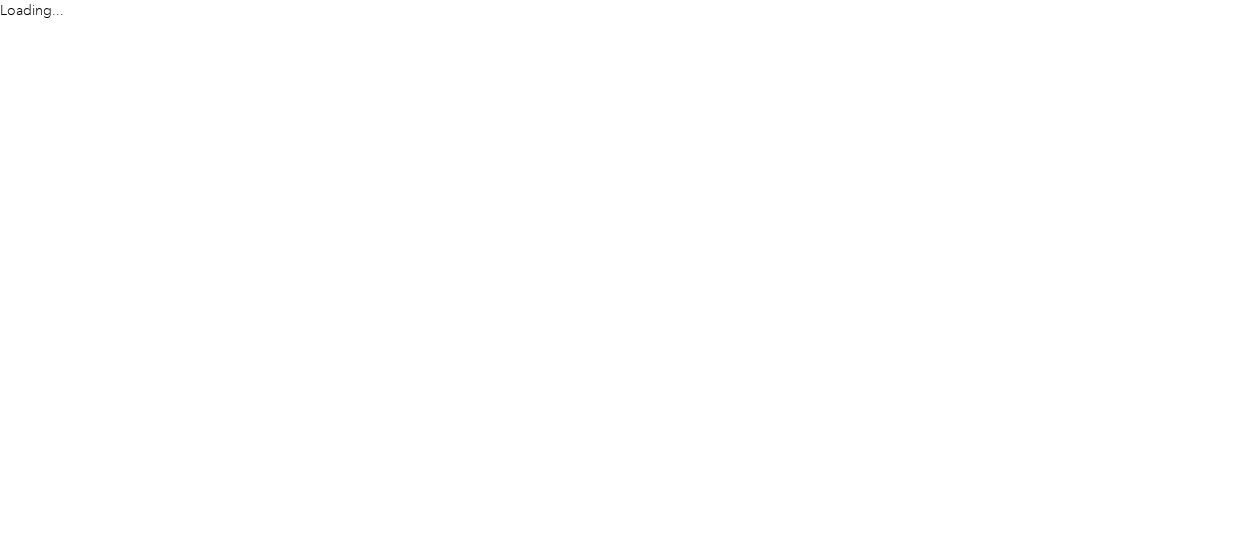 scroll, scrollTop: 0, scrollLeft: 0, axis: both 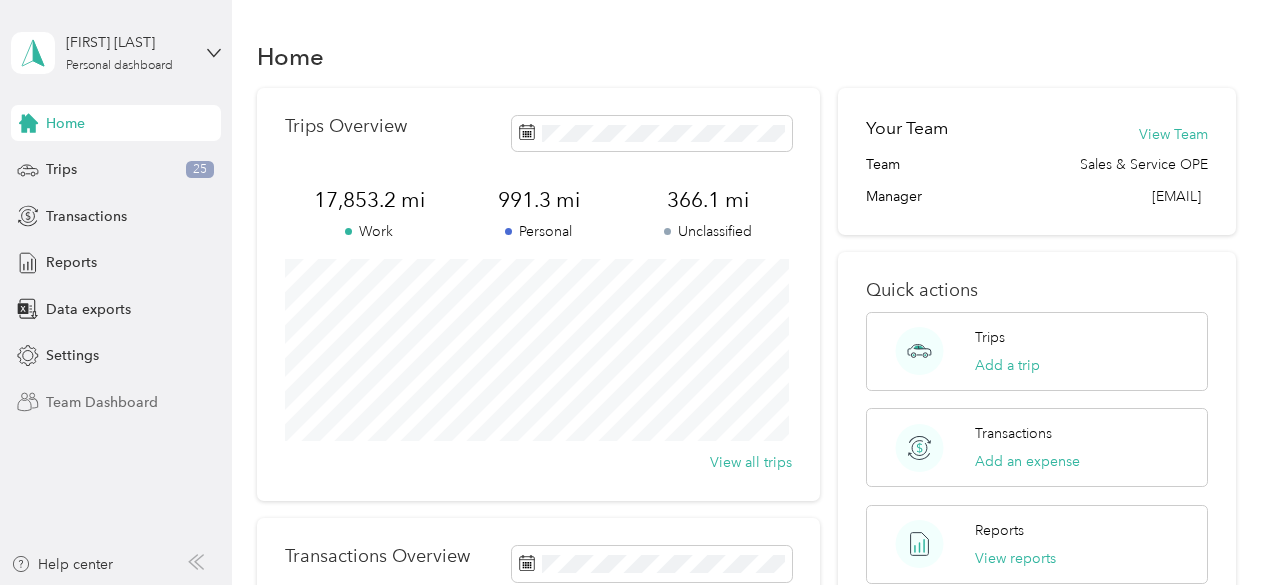 click on "Team Dashboard" at bounding box center (102, 402) 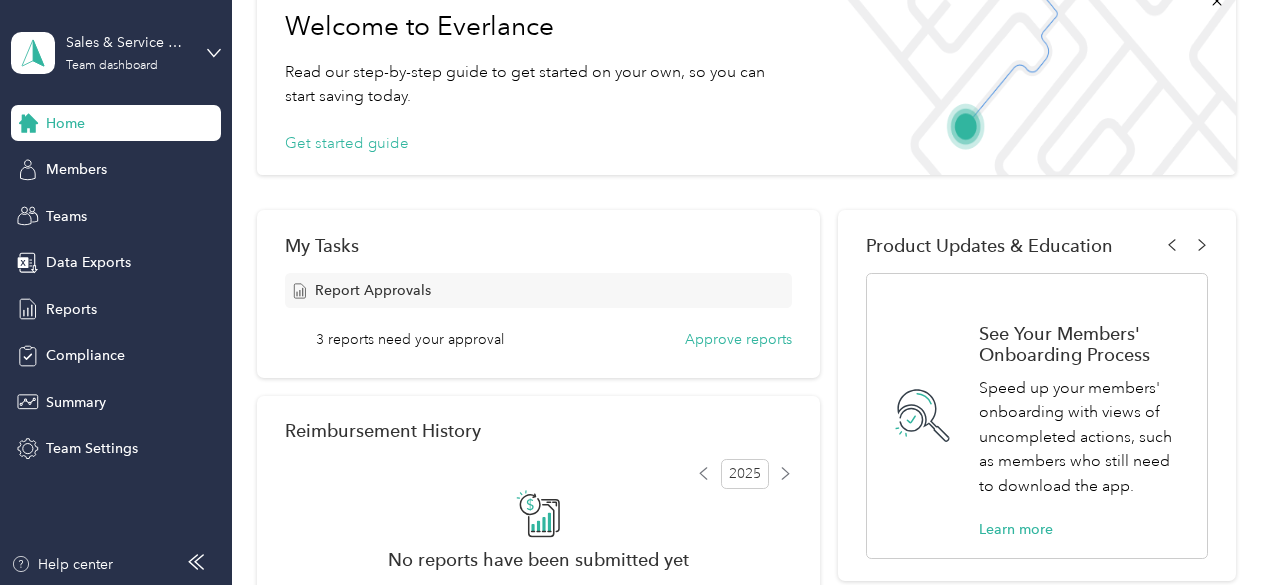 scroll, scrollTop: 100, scrollLeft: 0, axis: vertical 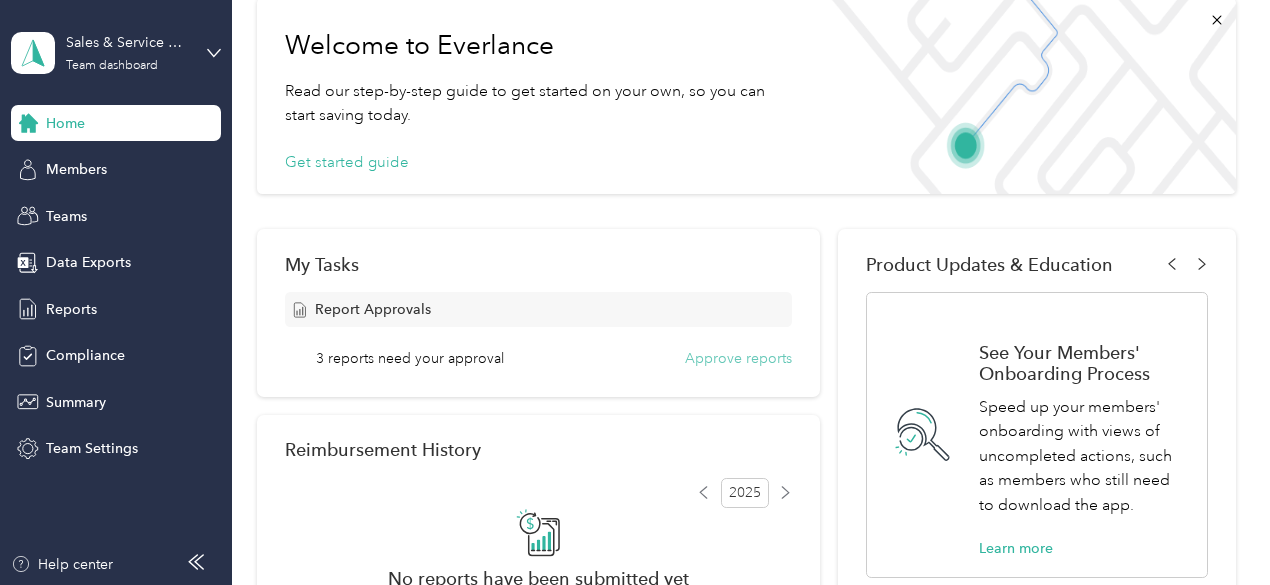 click on "Approve reports" at bounding box center [738, 358] 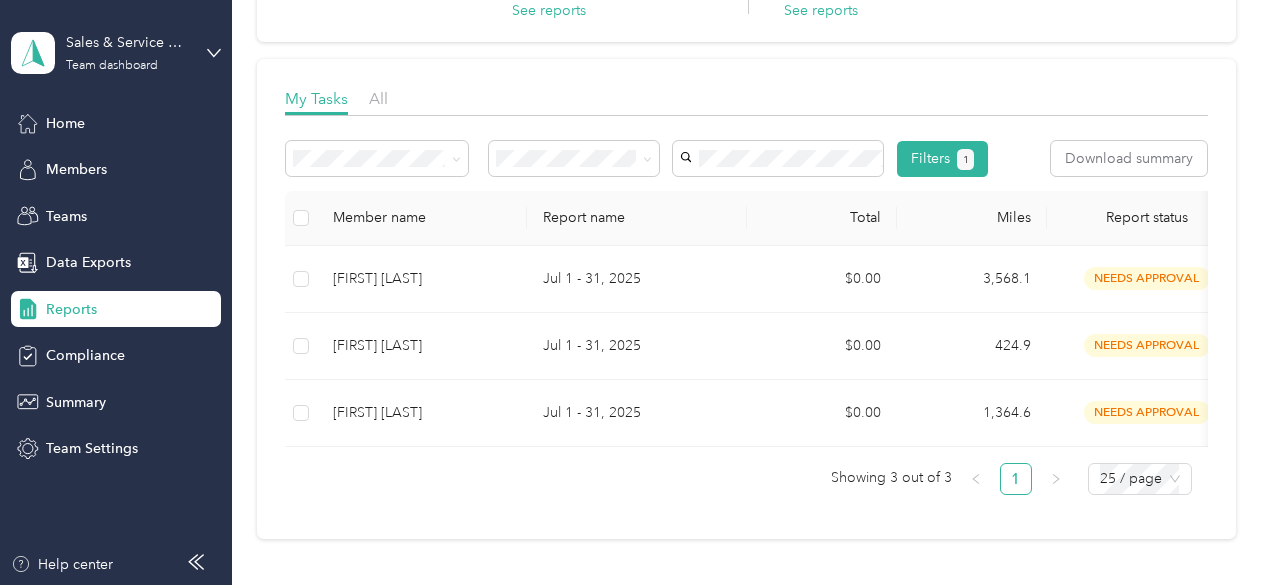 scroll, scrollTop: 200, scrollLeft: 0, axis: vertical 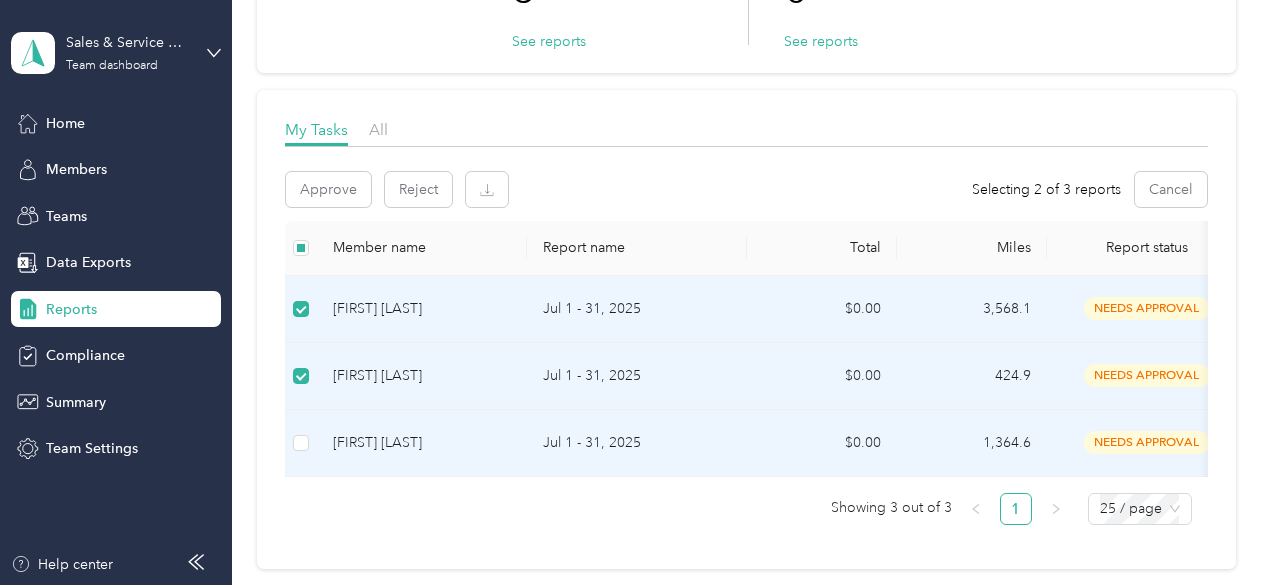 click at bounding box center (301, 443) 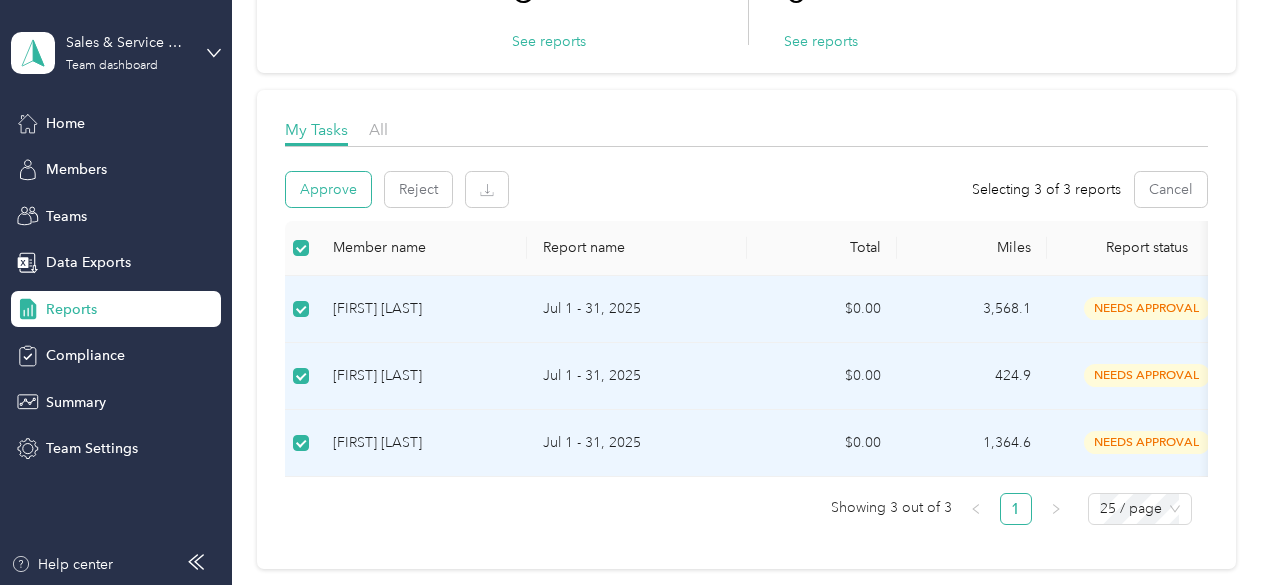 click on "Approve" at bounding box center [328, 189] 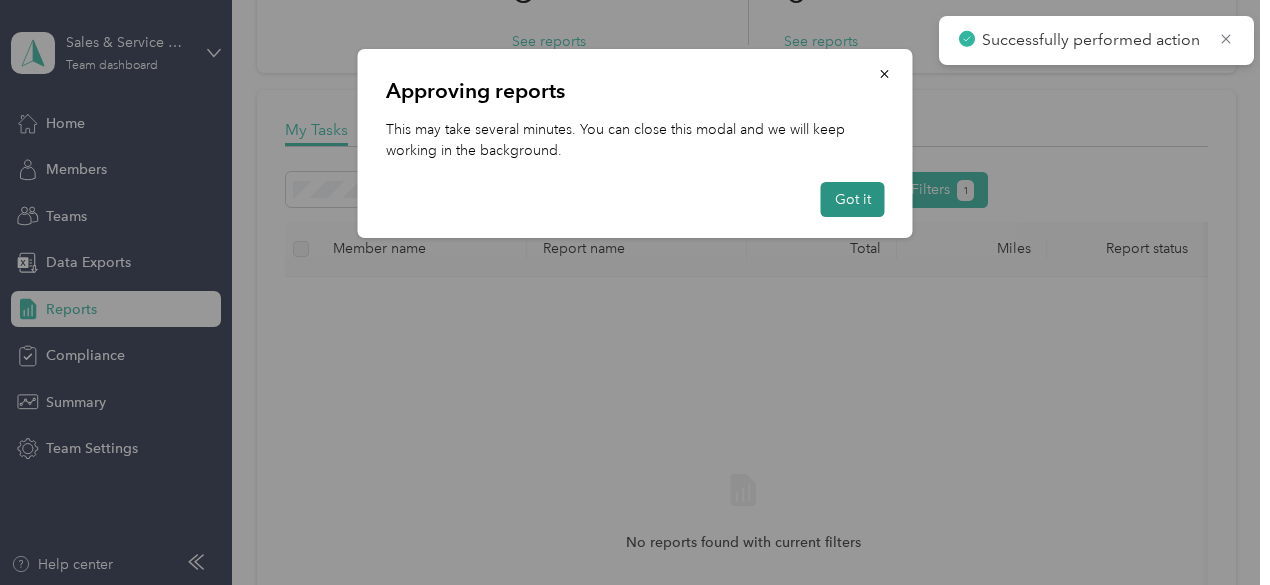 click on "Got it" at bounding box center (853, 199) 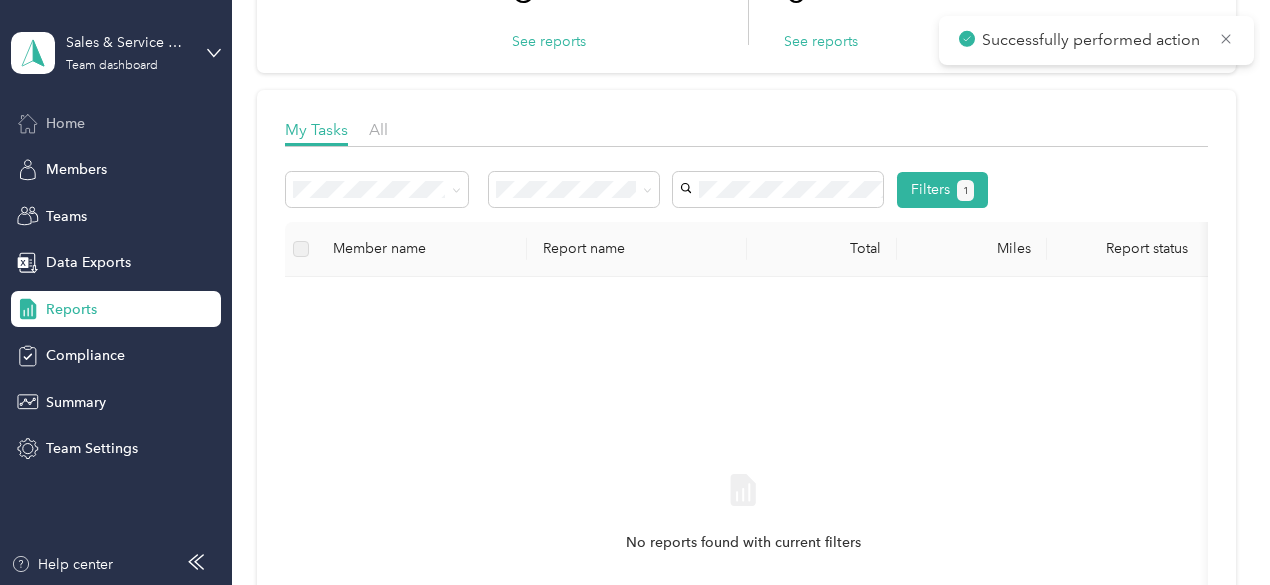 click on "Home" at bounding box center [65, 123] 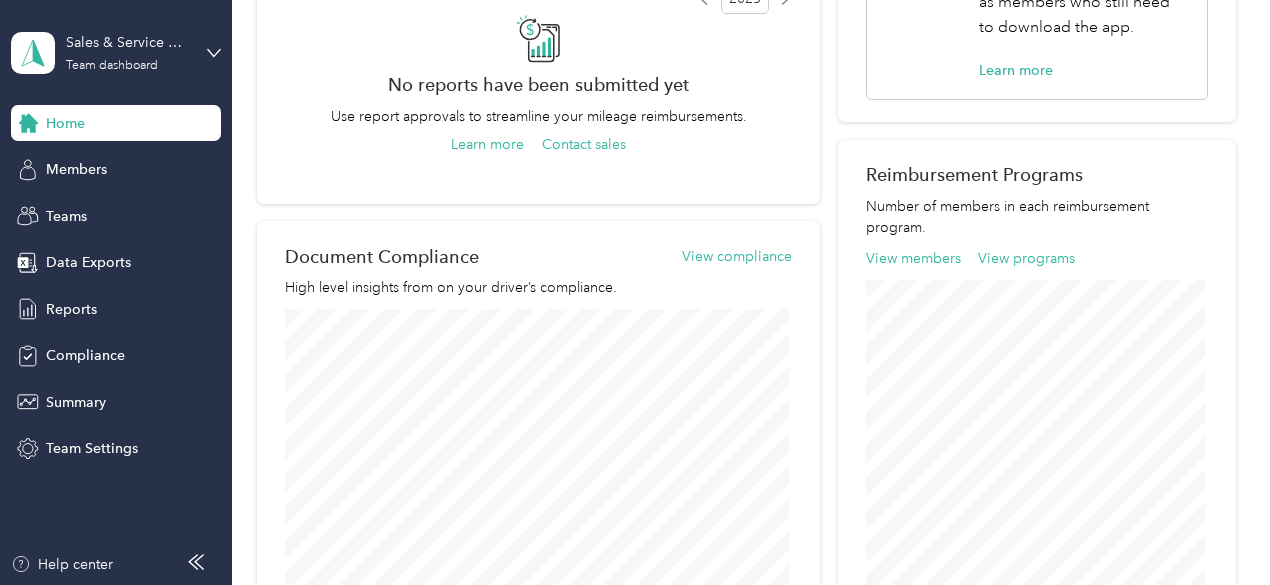 scroll, scrollTop: 600, scrollLeft: 0, axis: vertical 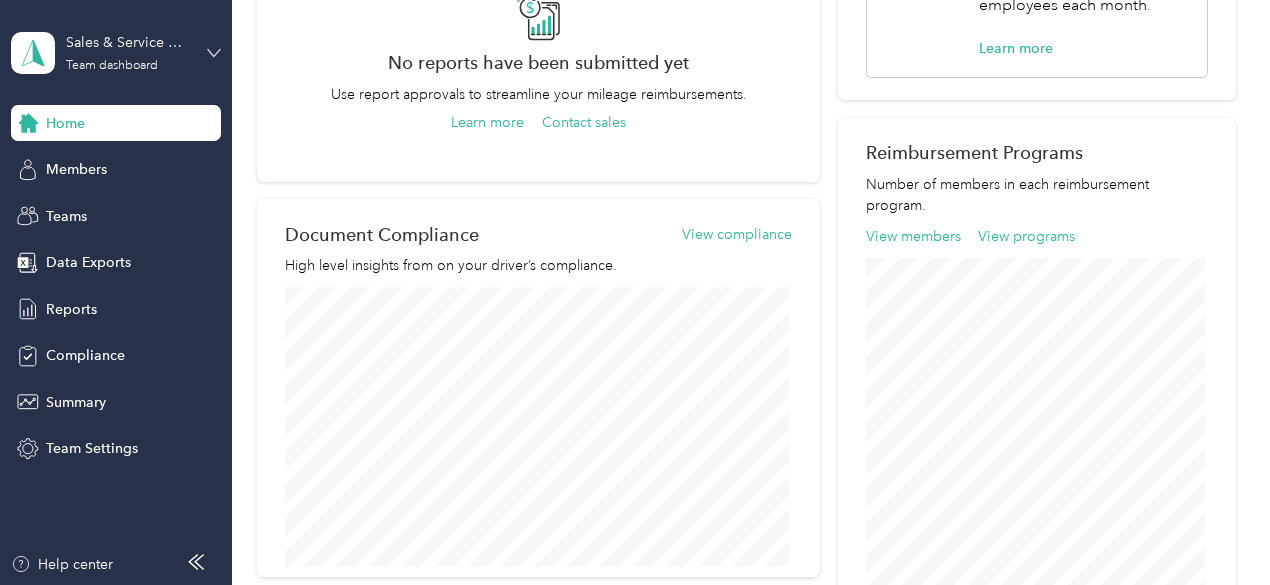 click 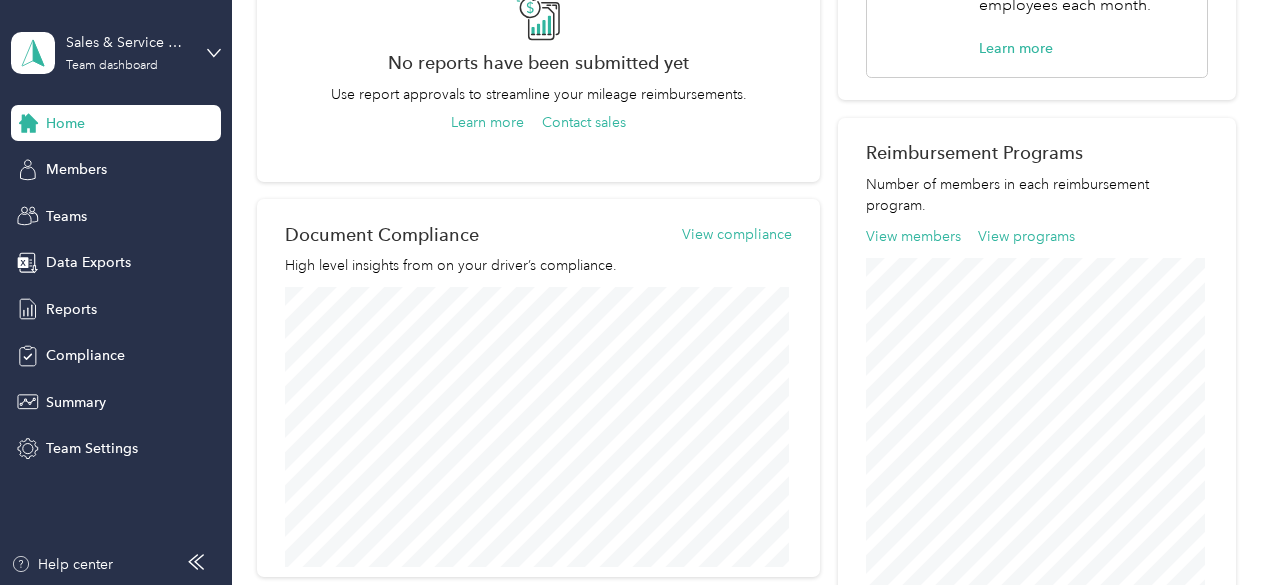 click on "Team dashboard Personal dashboard Log out" at bounding box center (163, 201) 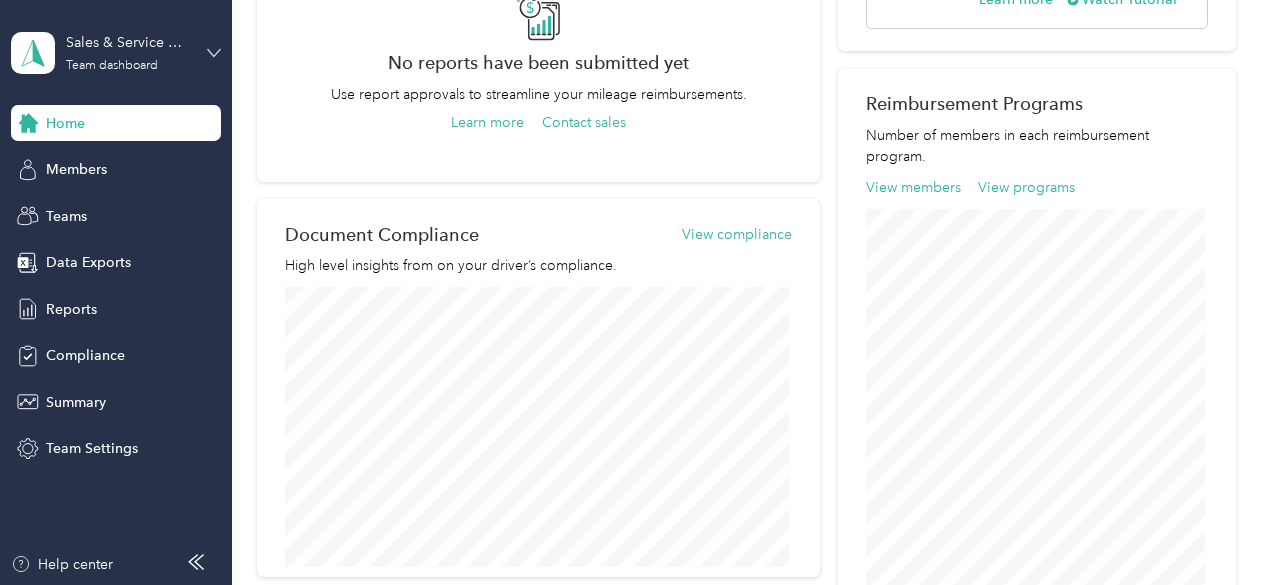 click 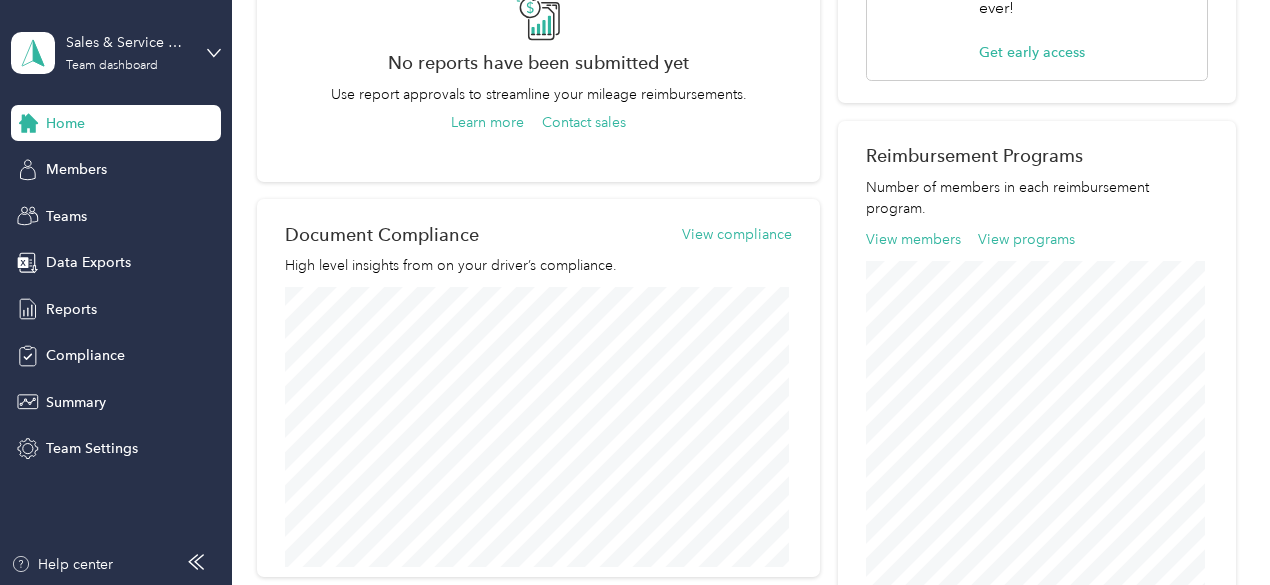 click on "Personal dashboard" at bounding box center (163, 209) 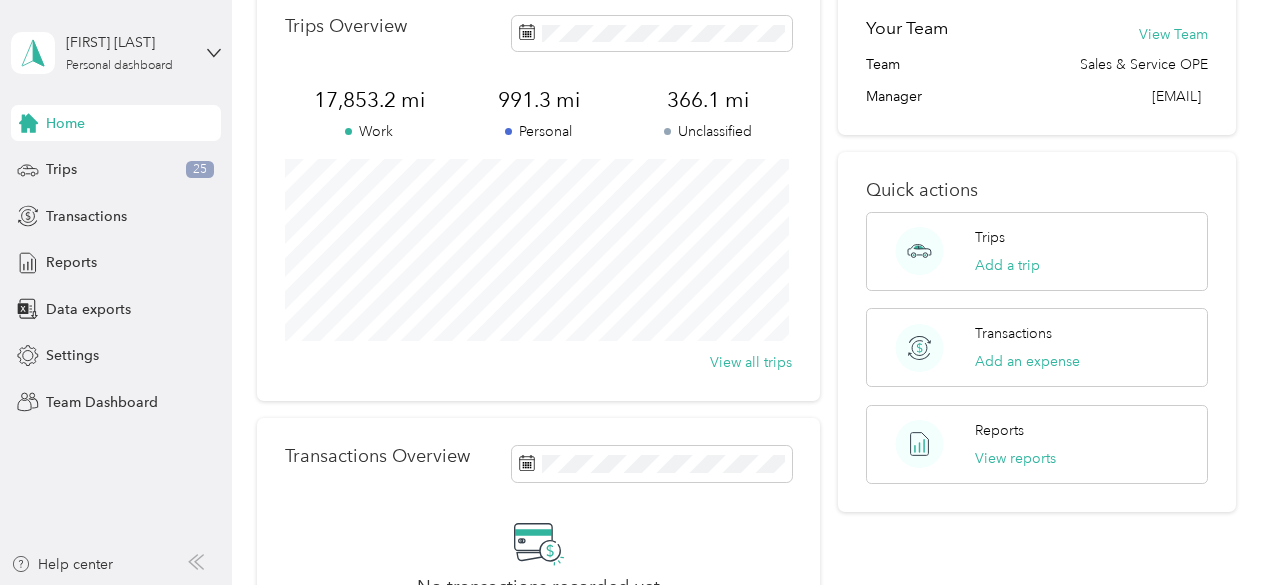 scroll, scrollTop: 132, scrollLeft: 0, axis: vertical 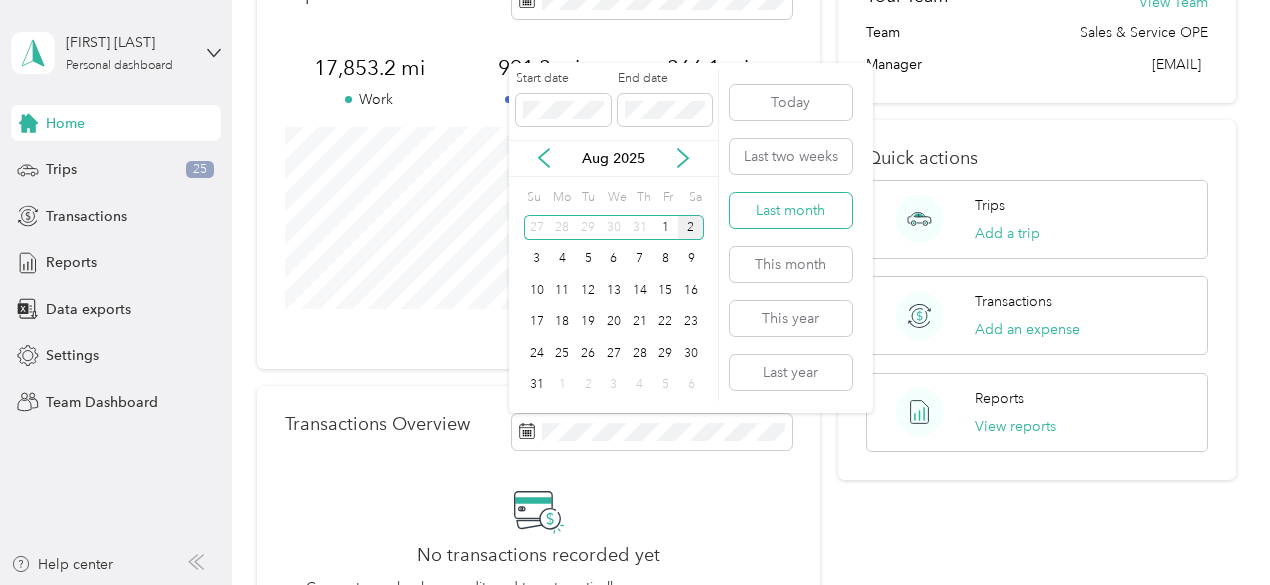 click on "Last month" at bounding box center (791, 210) 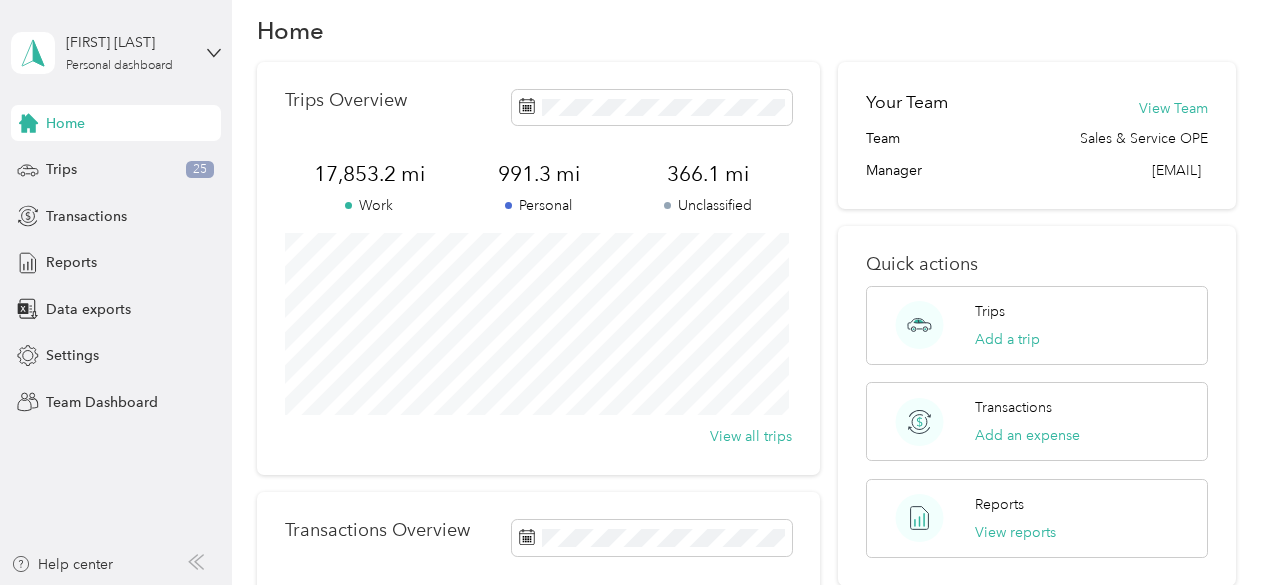 scroll, scrollTop: 0, scrollLeft: 0, axis: both 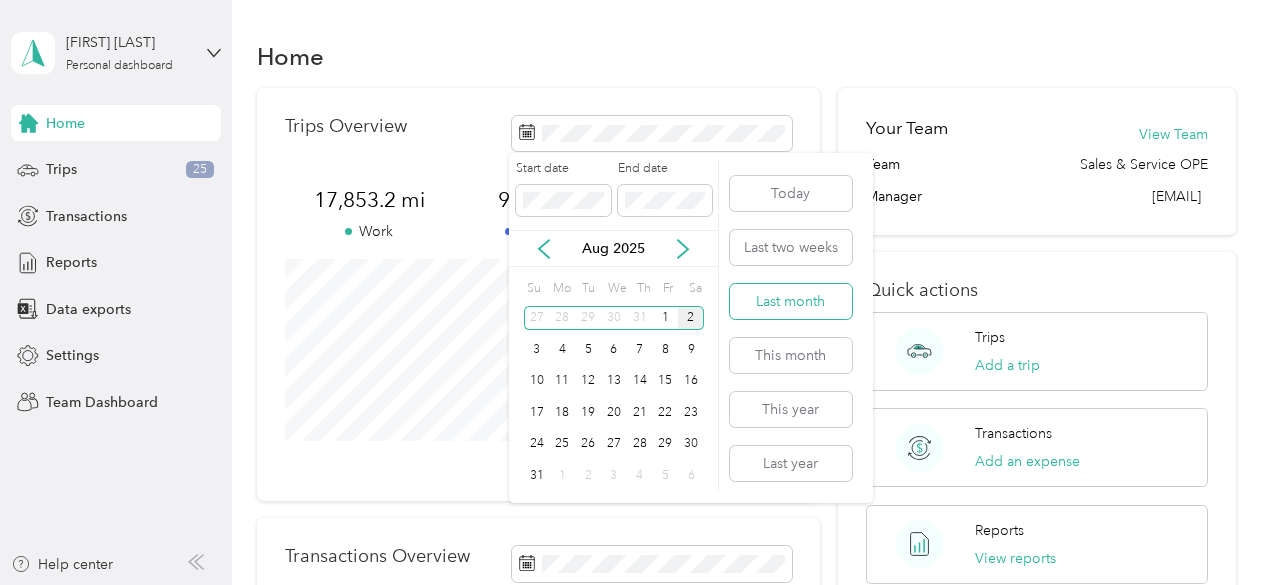 click on "Last month" at bounding box center [791, 301] 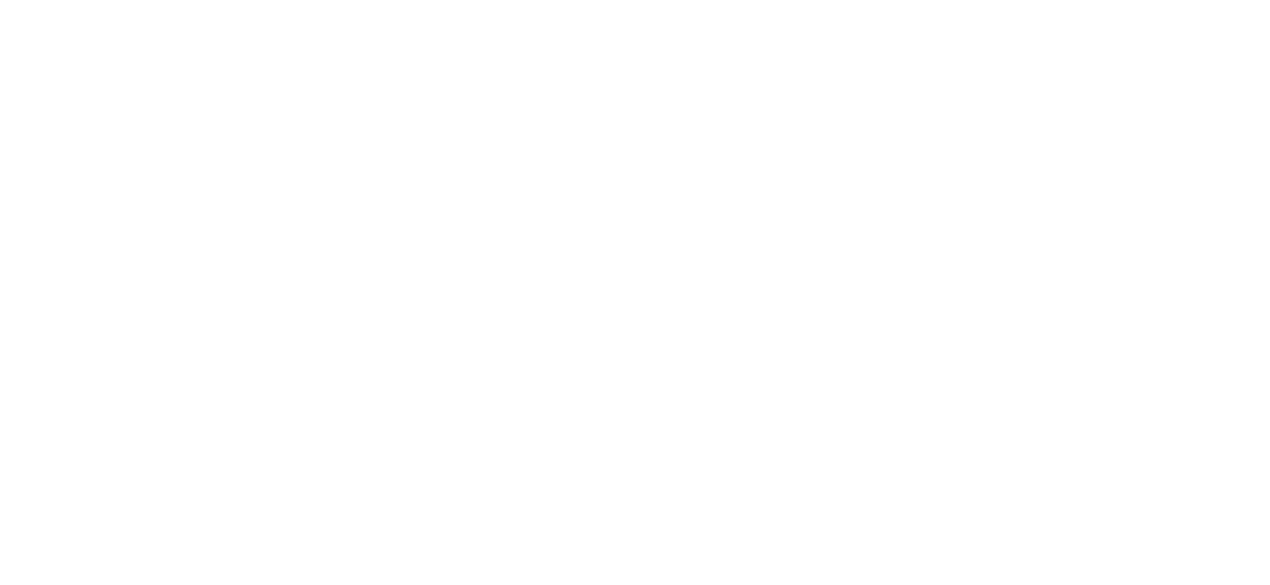 scroll, scrollTop: 0, scrollLeft: 0, axis: both 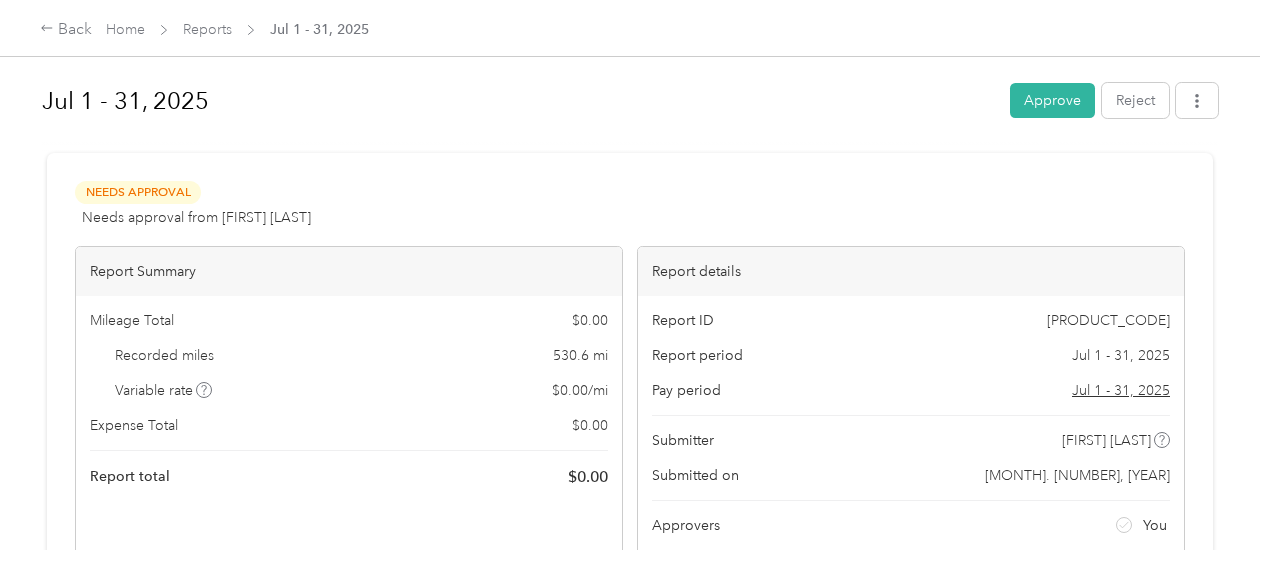 click on "[GENERAL_TERM] [GENERAL_TERM] [MONTH] - [MONTH], [YEAR]" at bounding box center [237, 29] 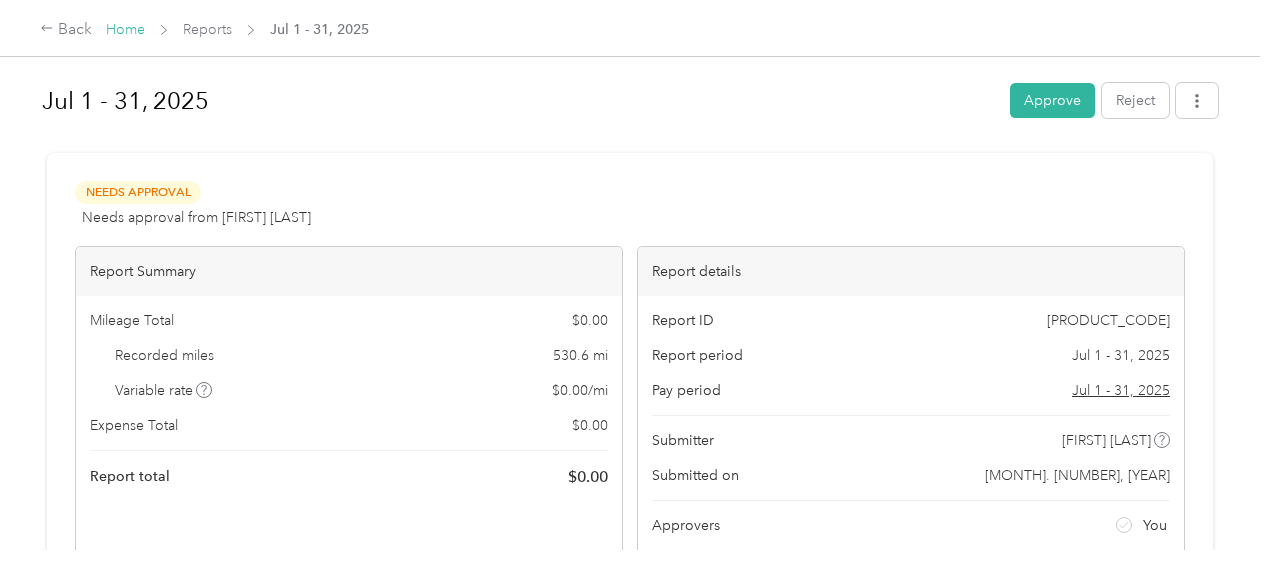 click on "Home" at bounding box center (125, 29) 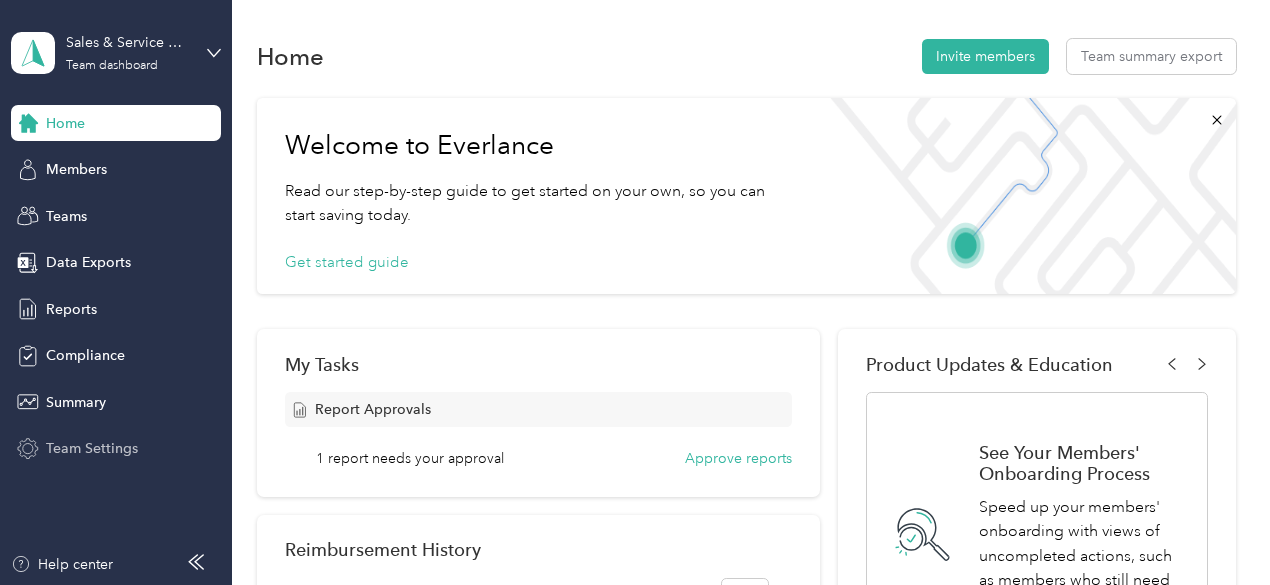 click on "Team Settings" at bounding box center [92, 448] 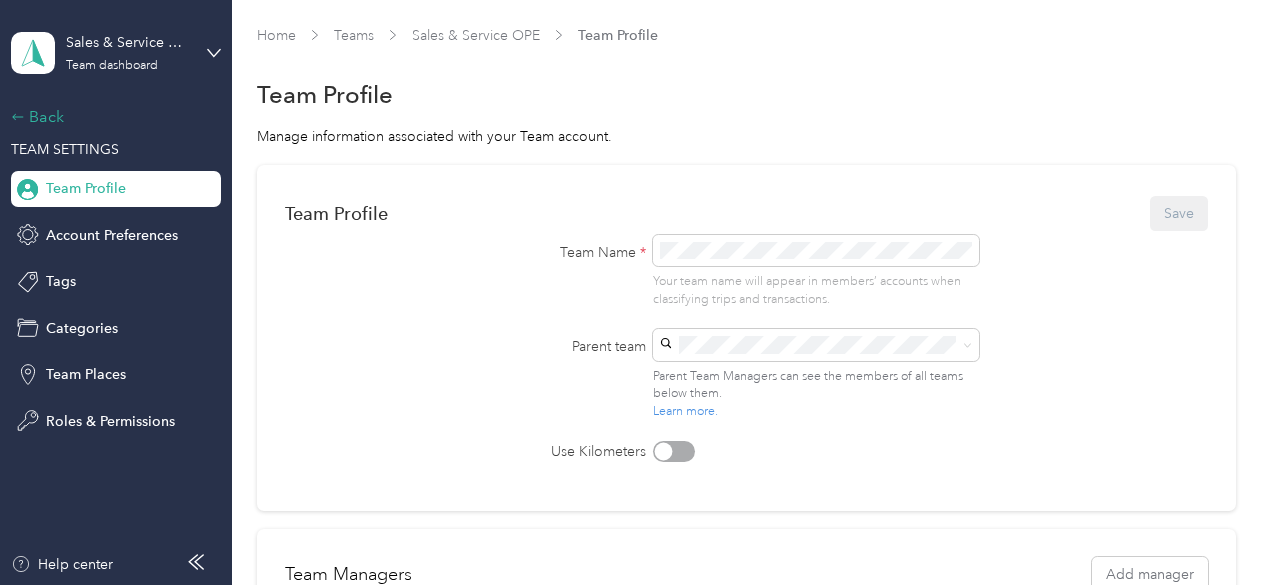 click on "Back" at bounding box center [111, 117] 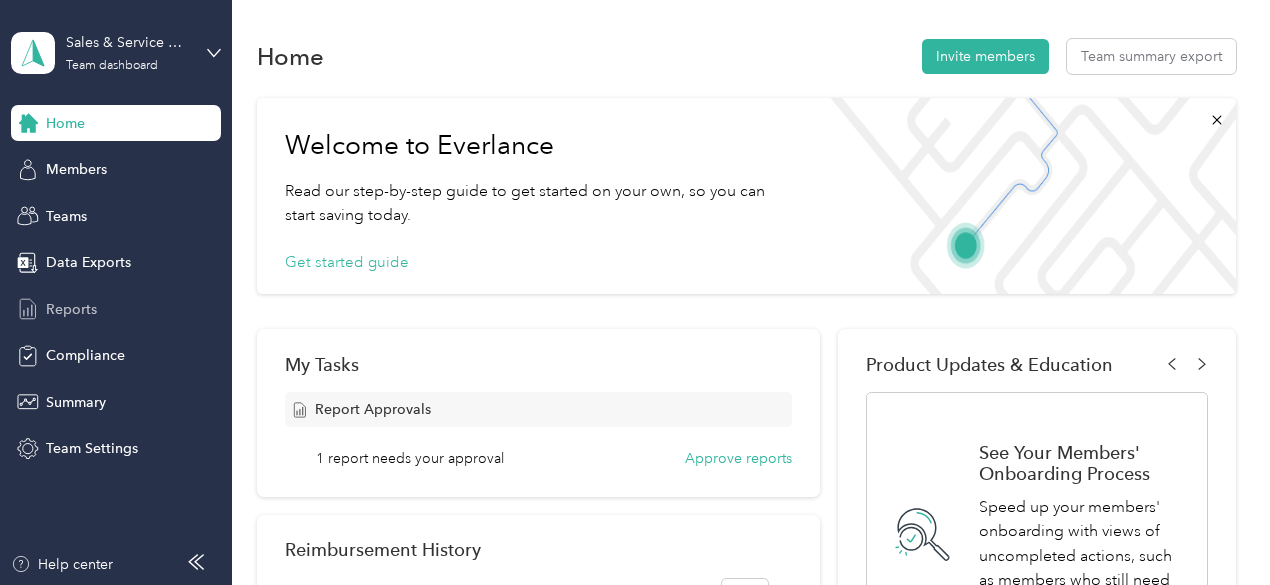 click on "Reports" at bounding box center [71, 309] 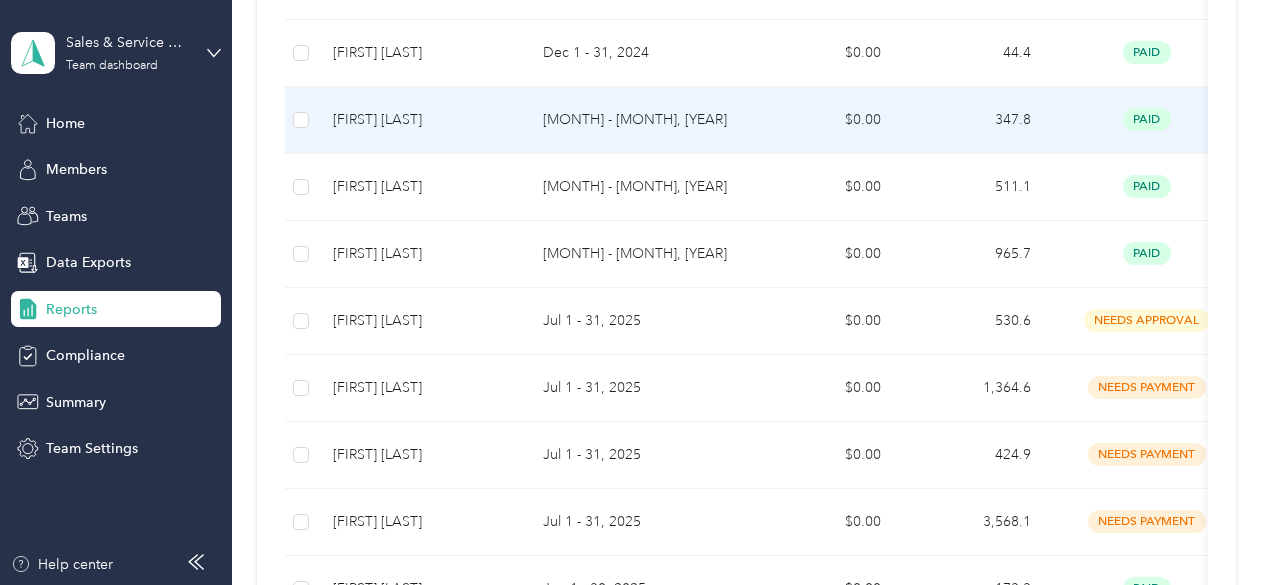 scroll, scrollTop: 600, scrollLeft: 0, axis: vertical 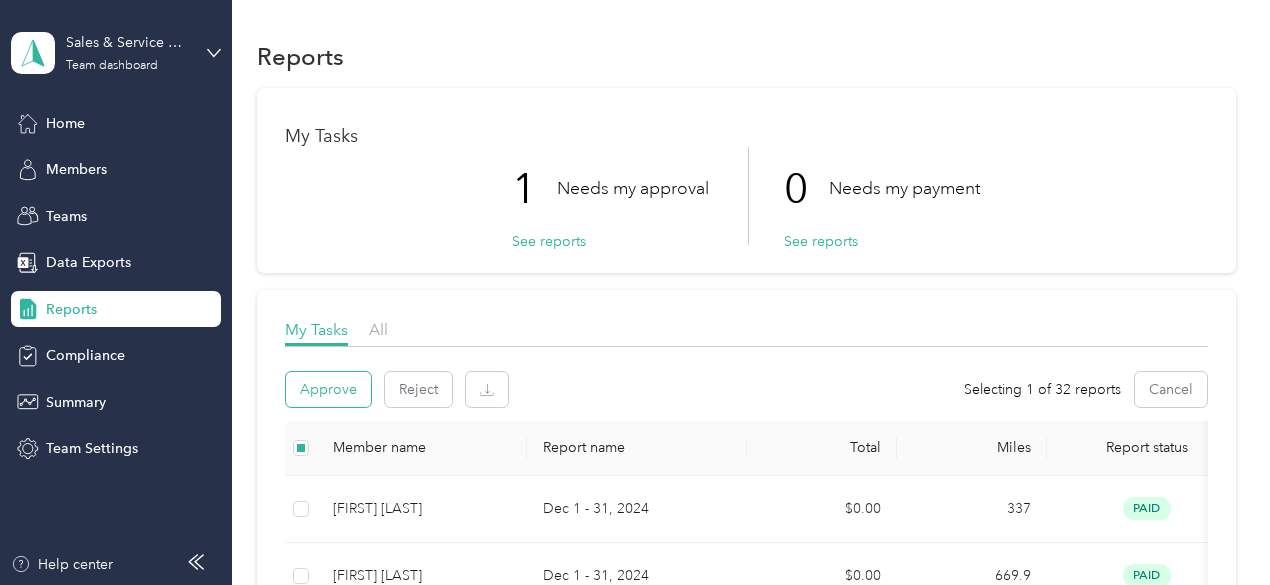 click on "Approve" at bounding box center [328, 389] 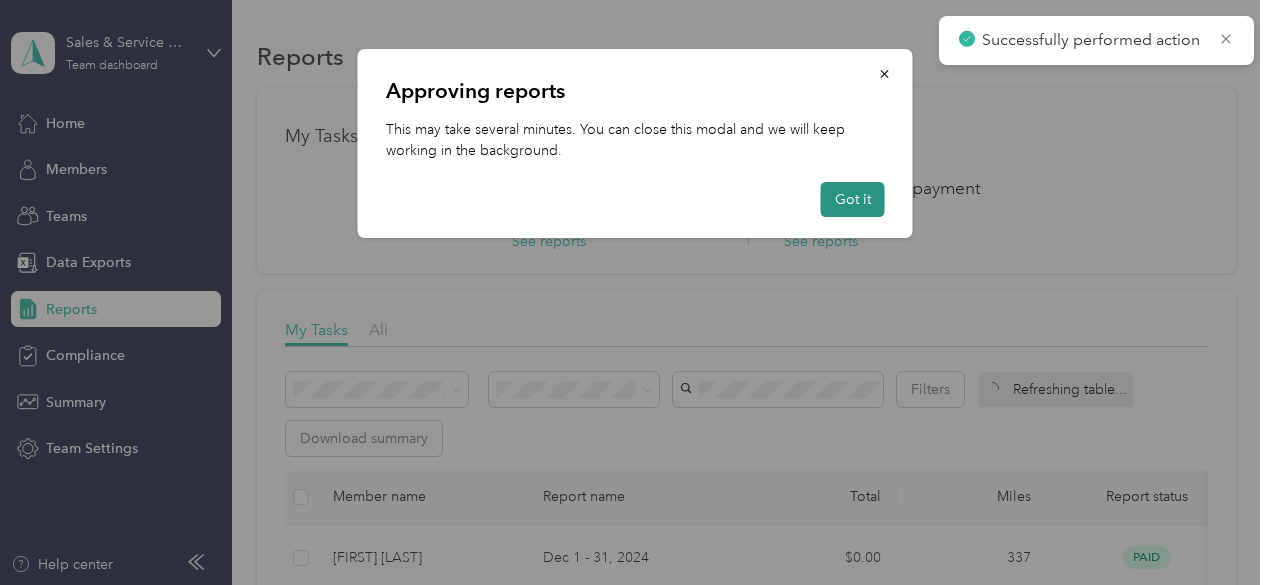 click on "Got it" at bounding box center (853, 199) 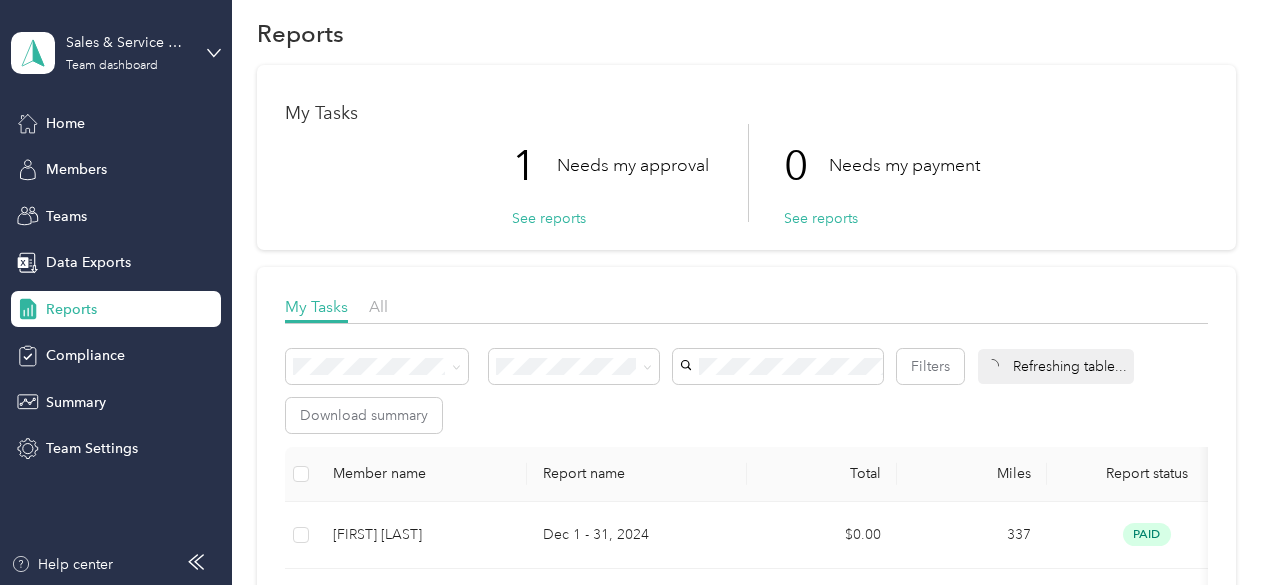 scroll, scrollTop: 0, scrollLeft: 0, axis: both 